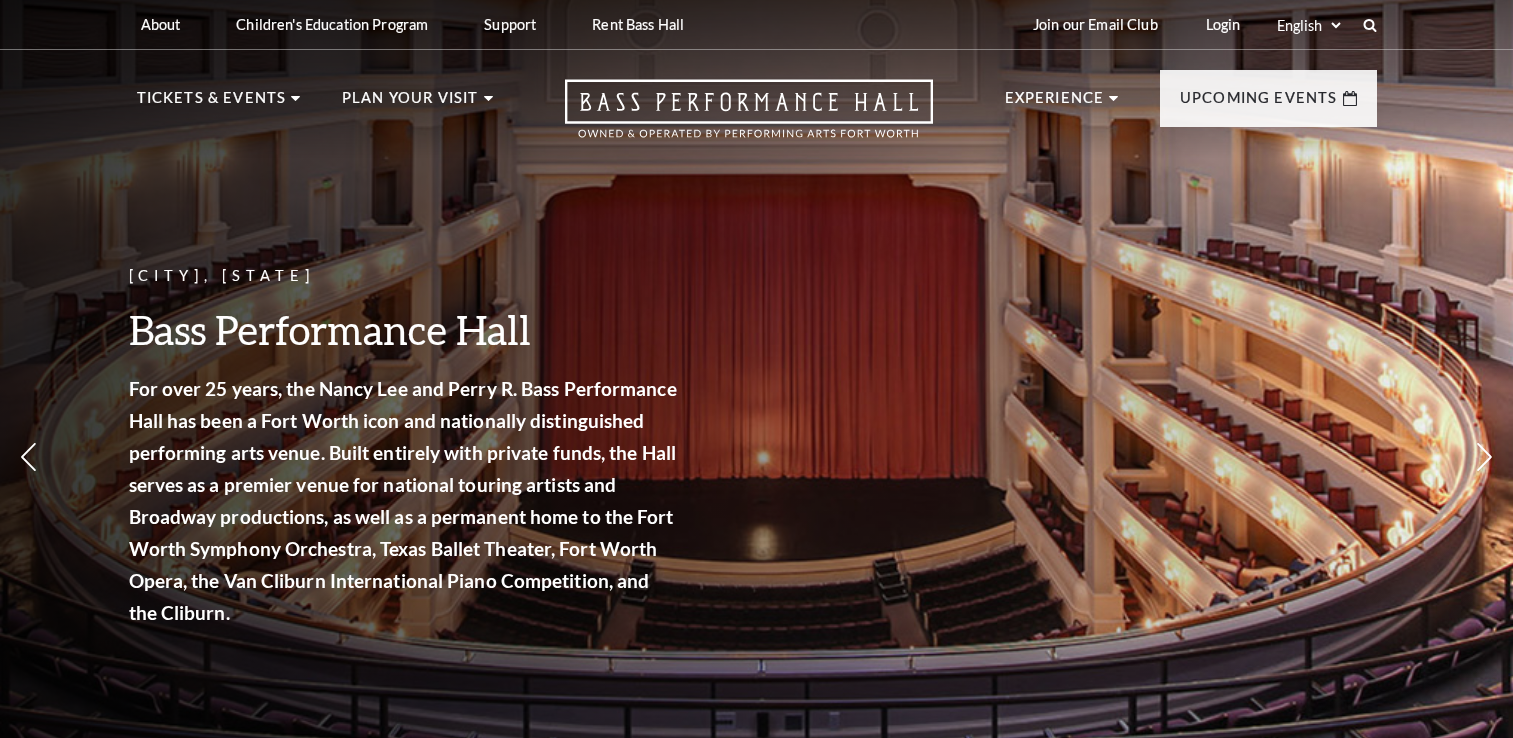 scroll, scrollTop: 0, scrollLeft: 0, axis: both 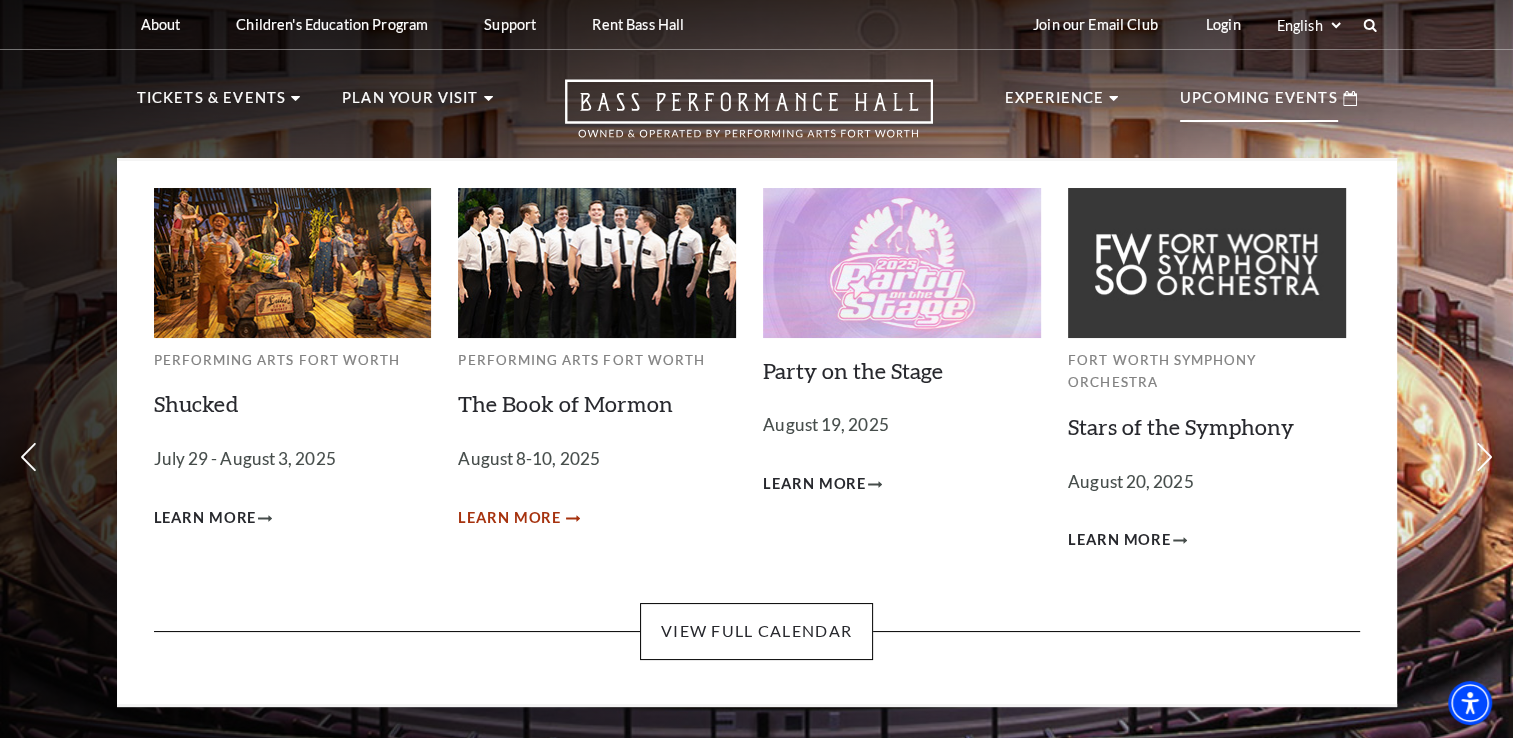 click on "Learn More" at bounding box center (509, 518) 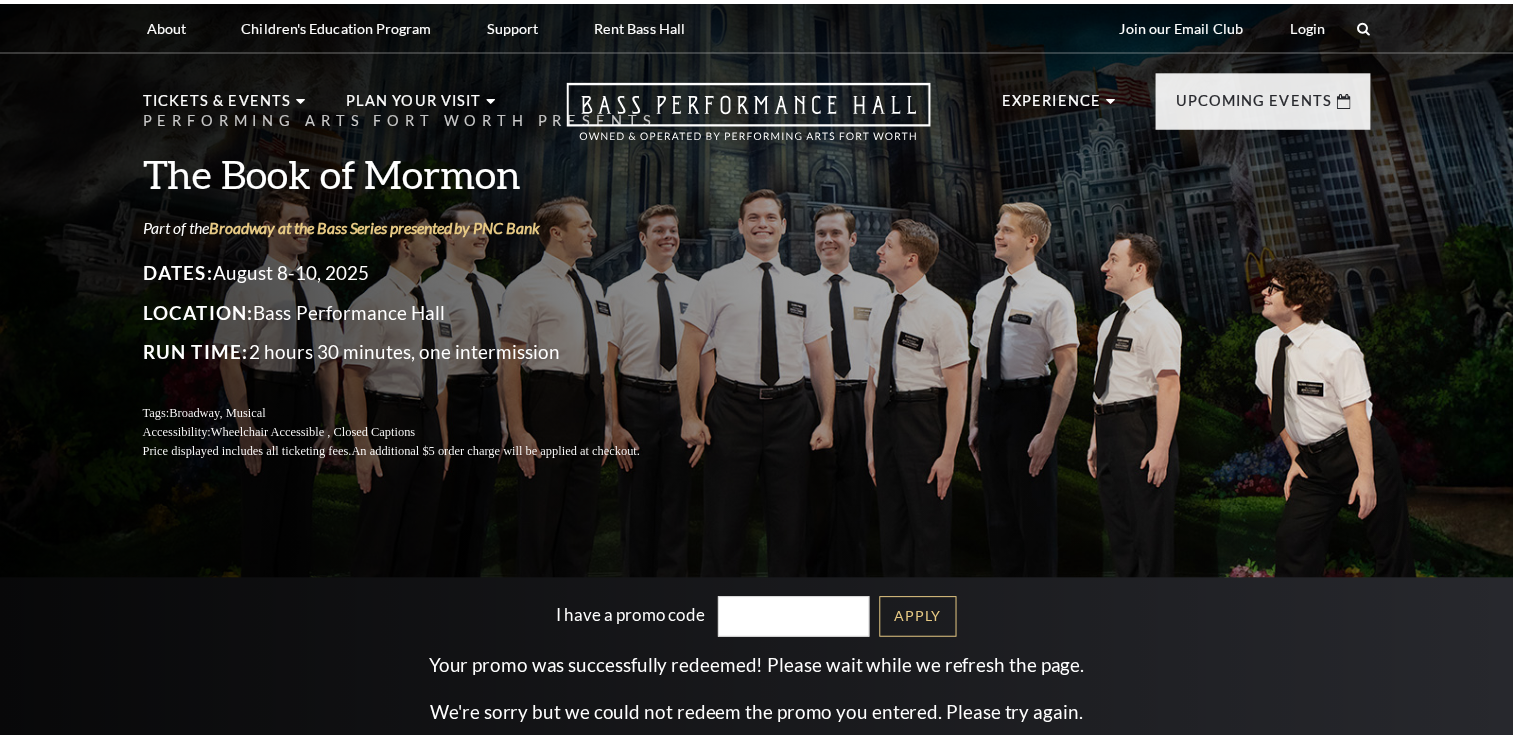 scroll, scrollTop: 0, scrollLeft: 0, axis: both 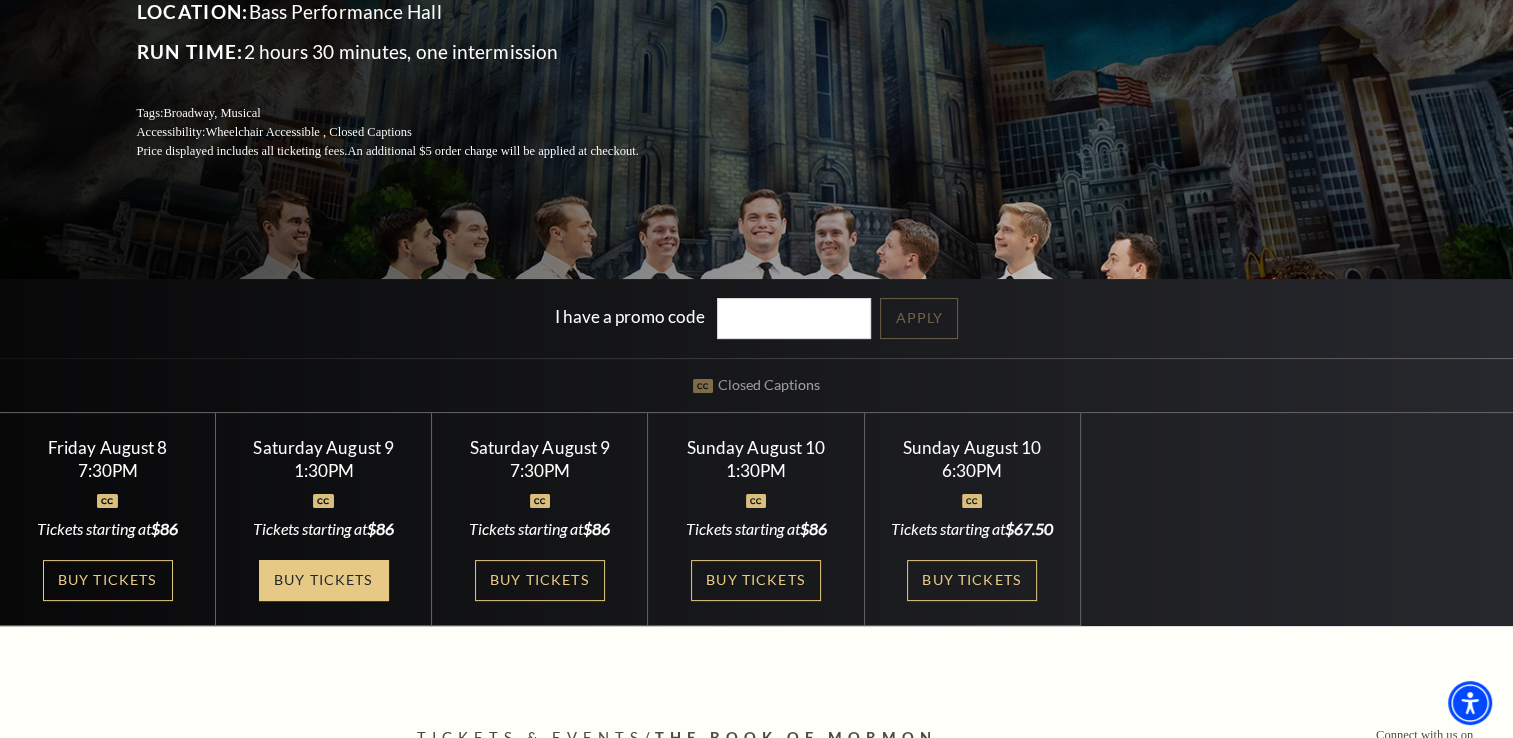 click on "Buy Tickets" at bounding box center [324, 580] 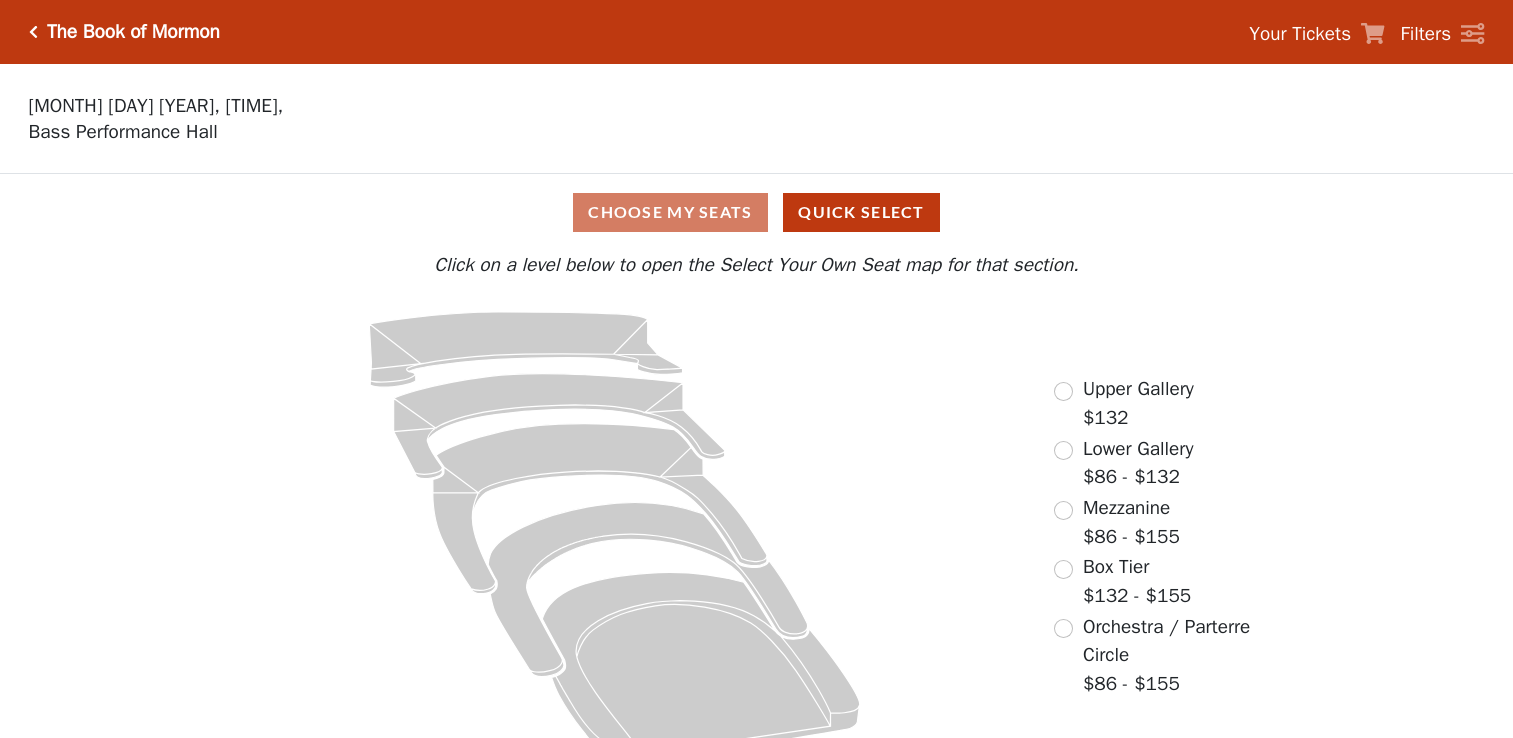 scroll, scrollTop: 0, scrollLeft: 0, axis: both 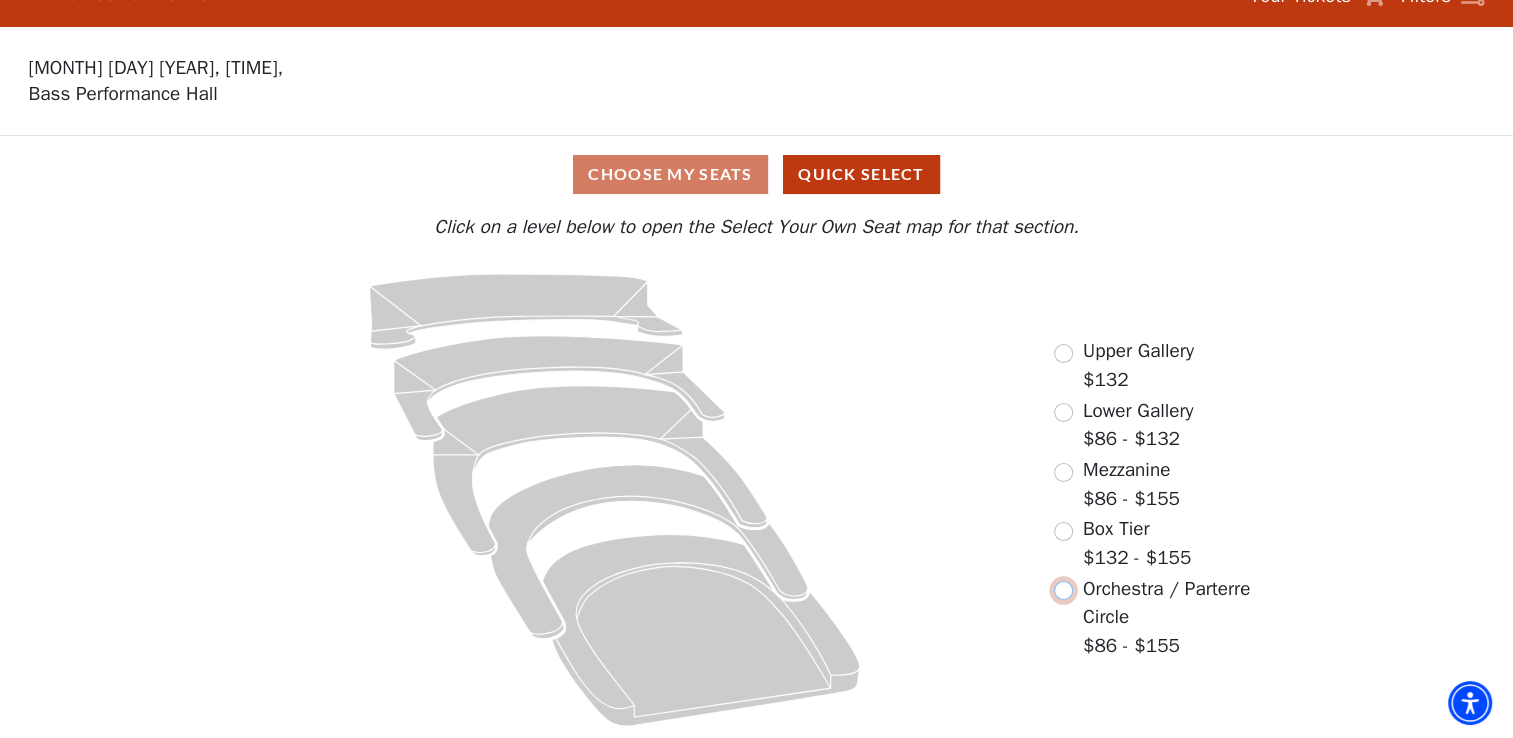 click at bounding box center [1063, 590] 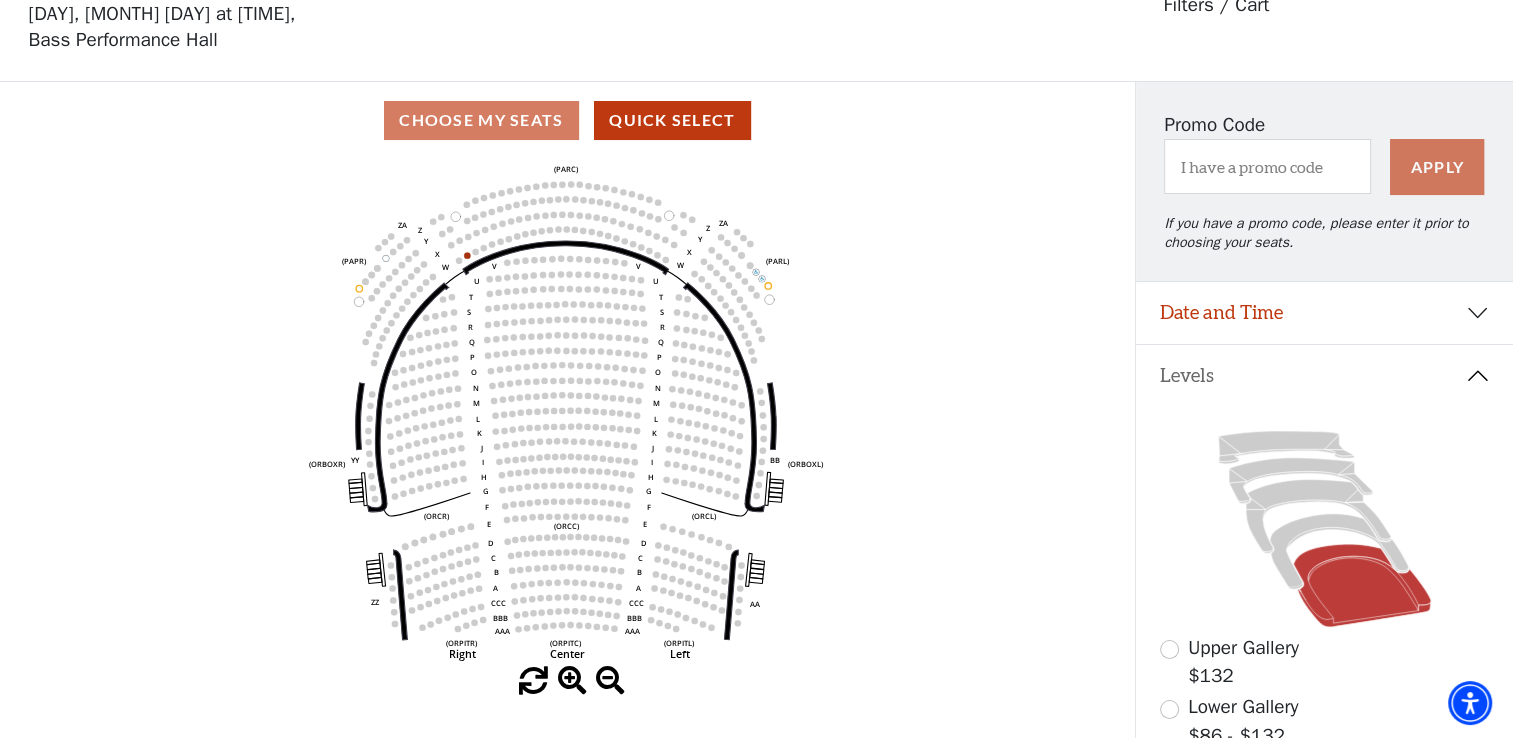 scroll, scrollTop: 92, scrollLeft: 0, axis: vertical 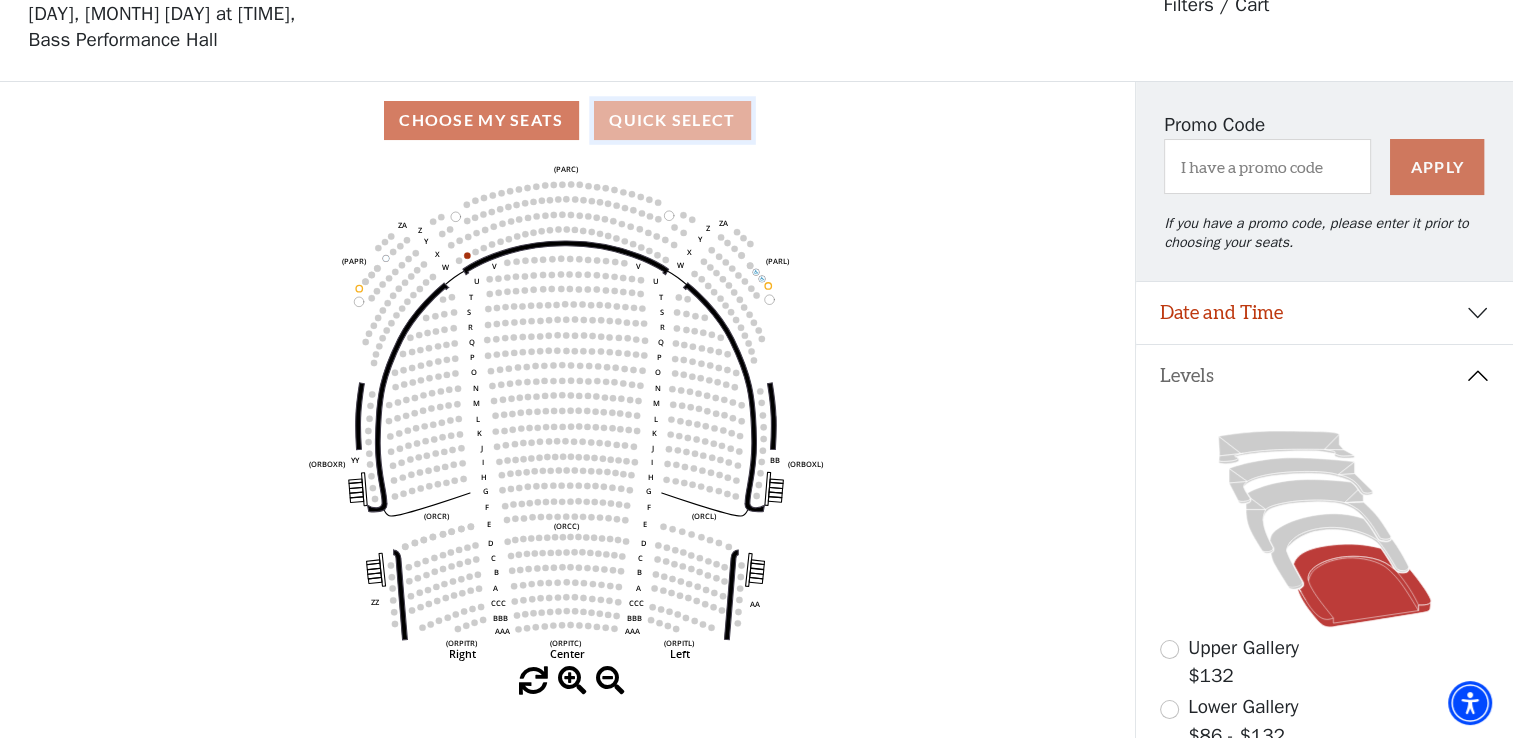 click on "Quick Select" at bounding box center [672, 120] 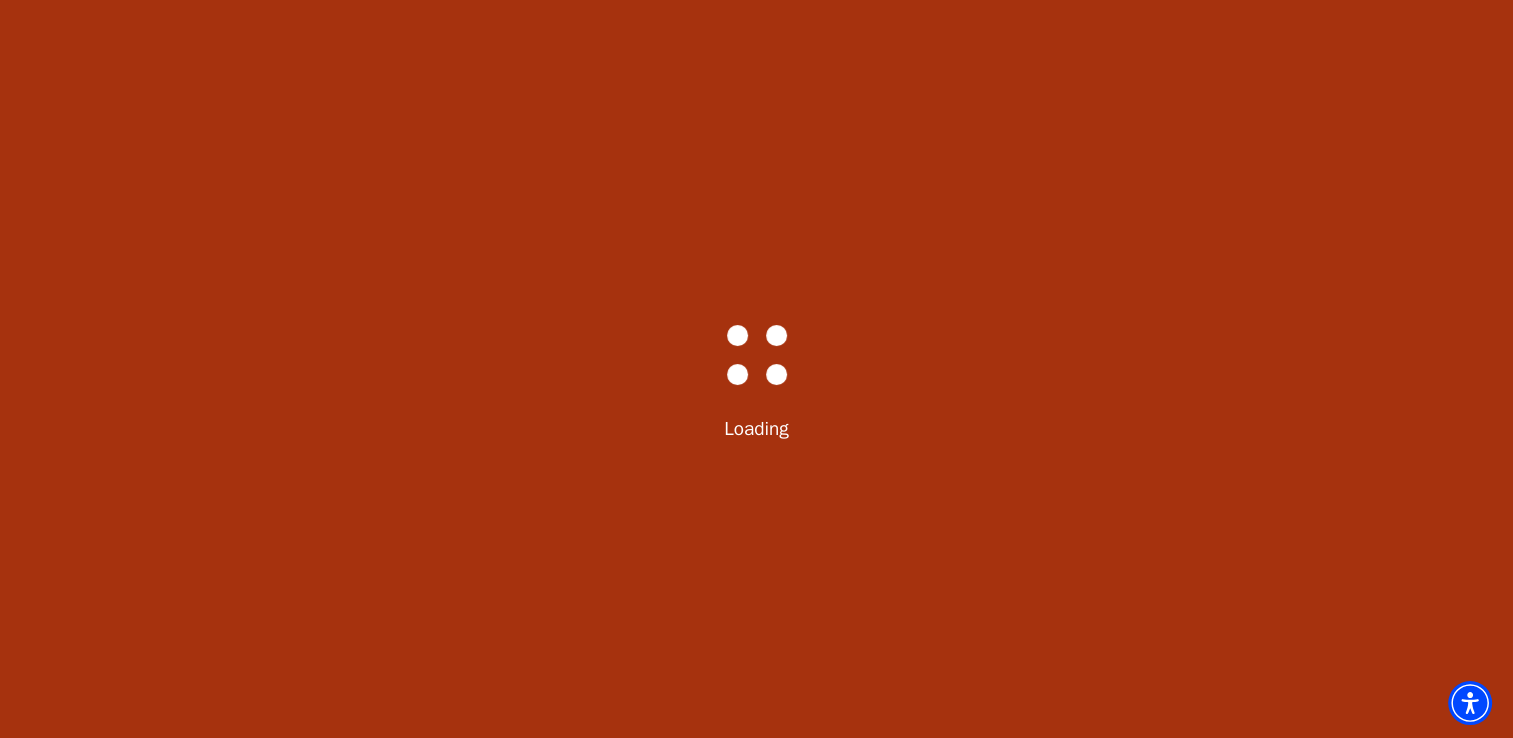 scroll, scrollTop: 0, scrollLeft: 0, axis: both 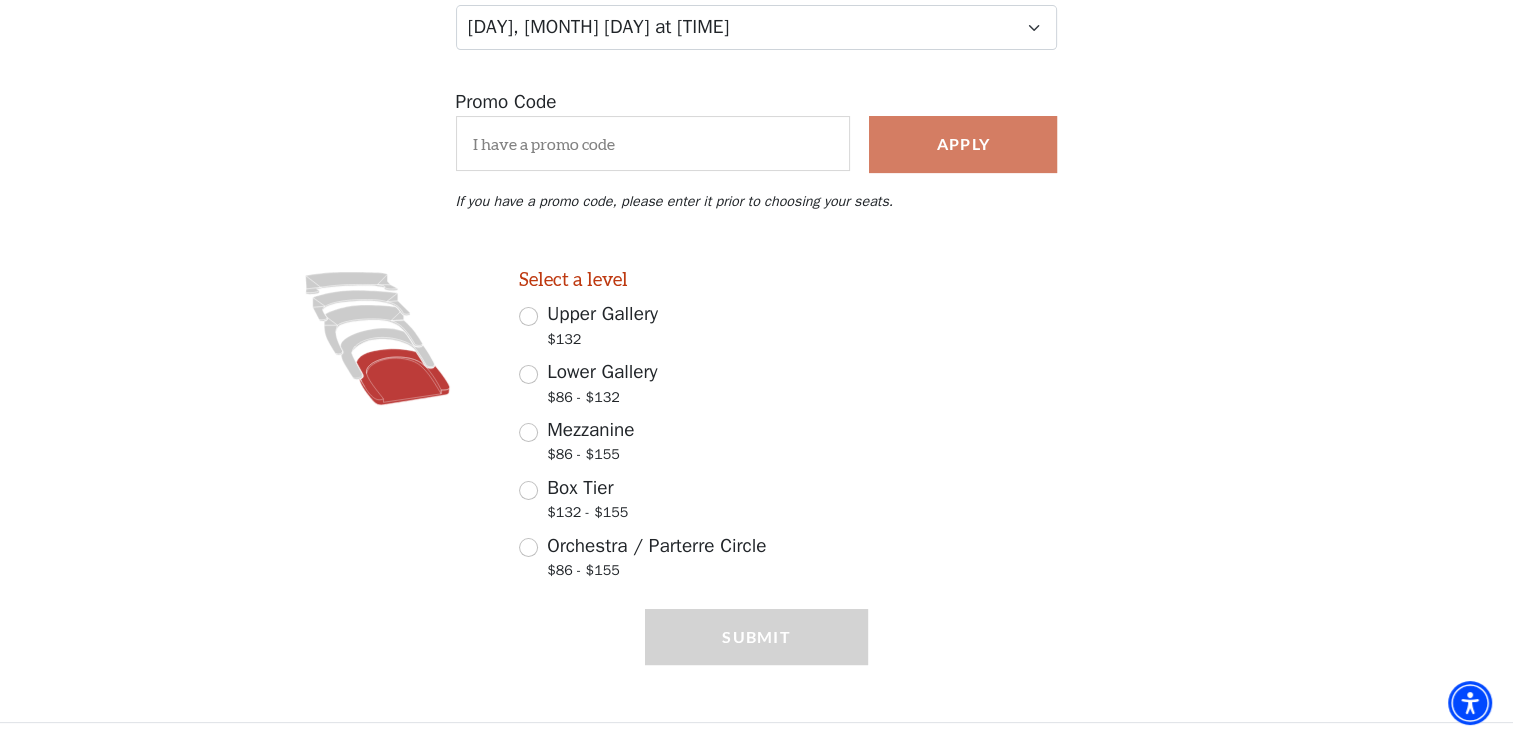 click 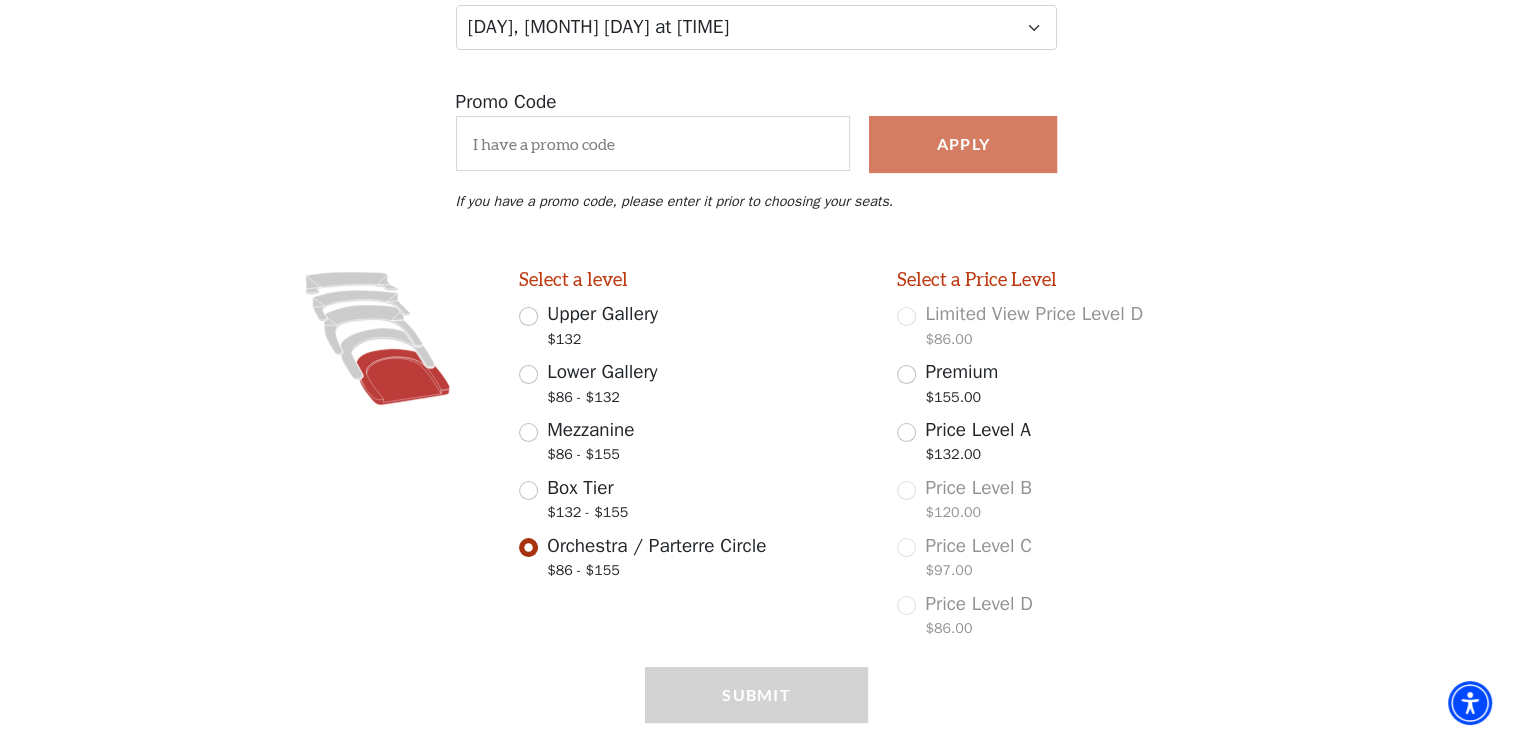 scroll, scrollTop: 370, scrollLeft: 0, axis: vertical 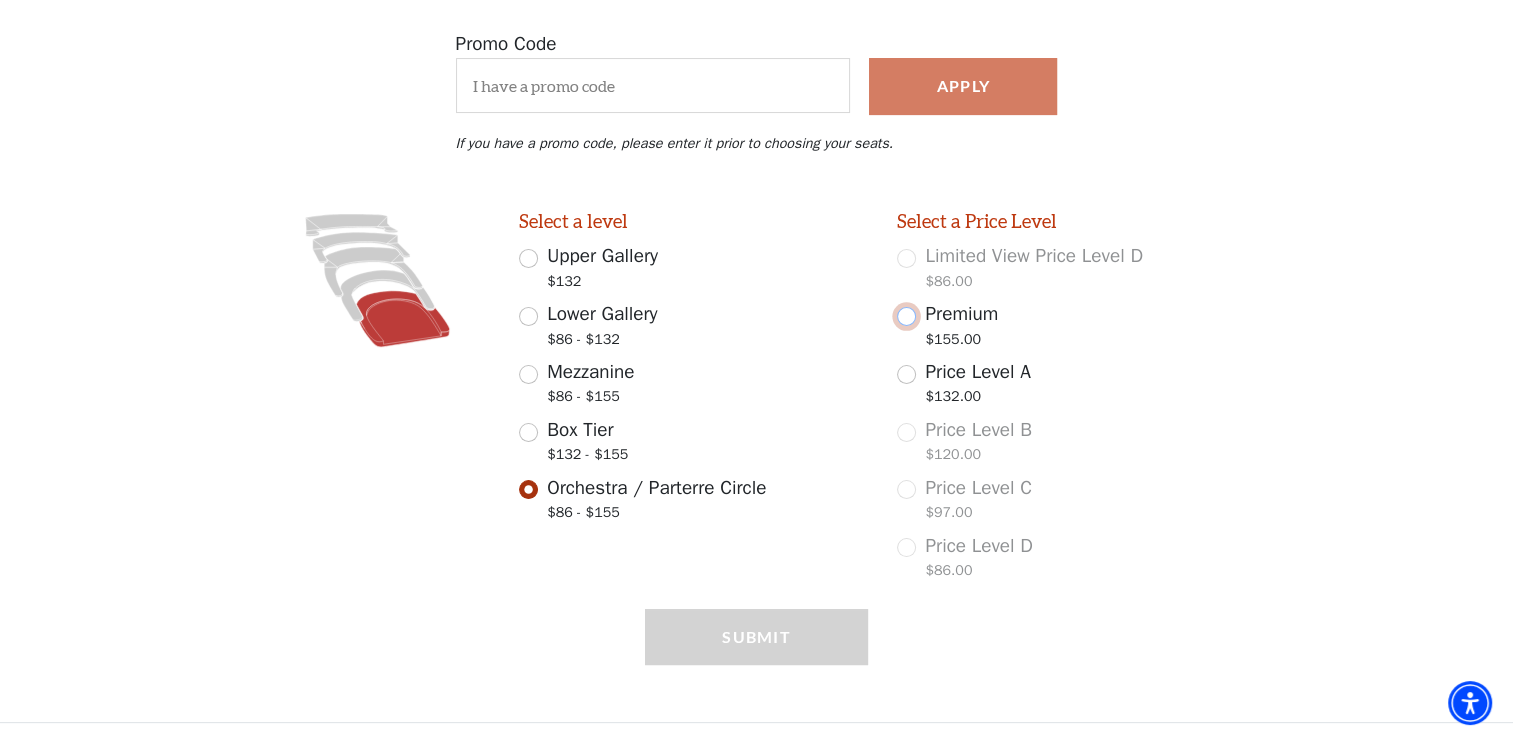 click on "Premium $155.00" at bounding box center [906, 316] 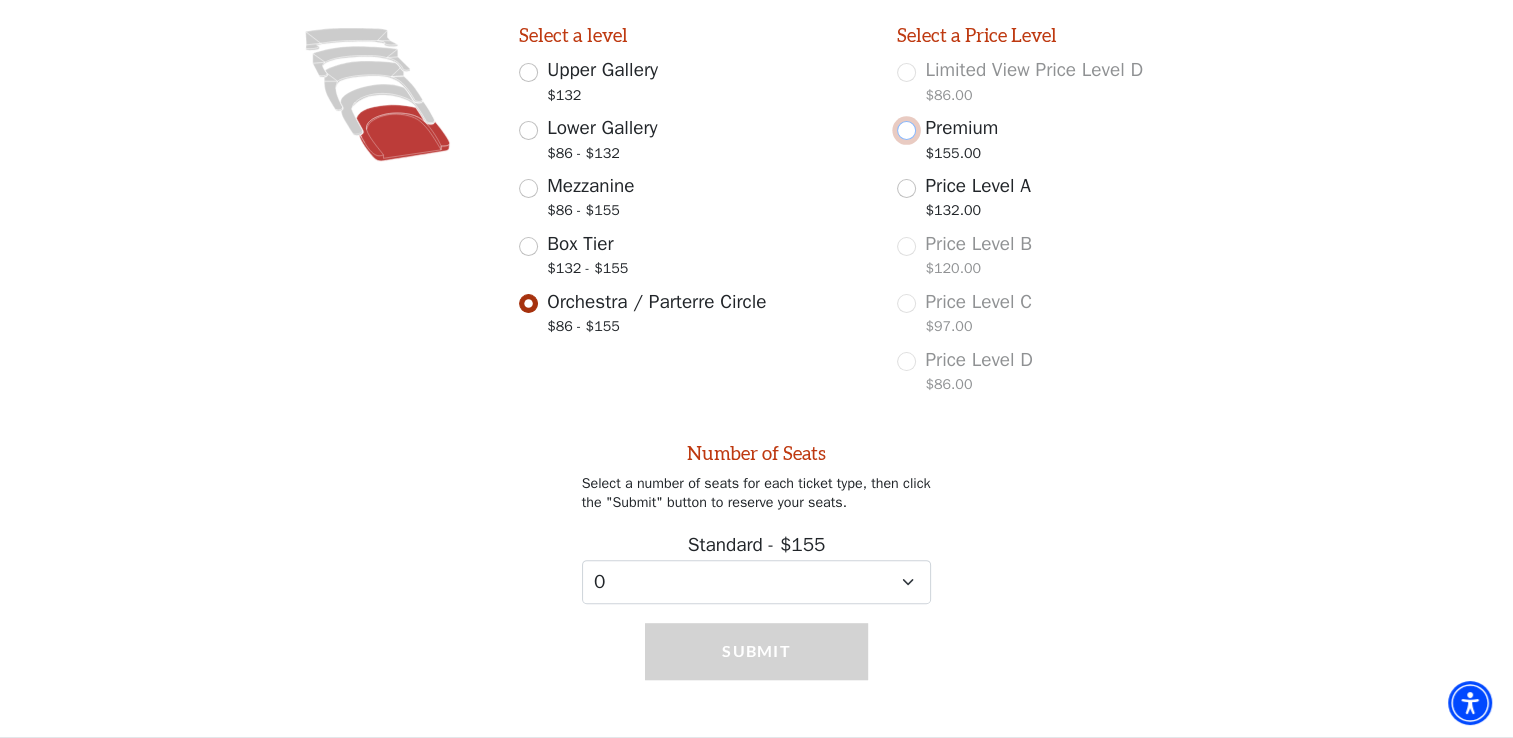 scroll, scrollTop: 569, scrollLeft: 0, axis: vertical 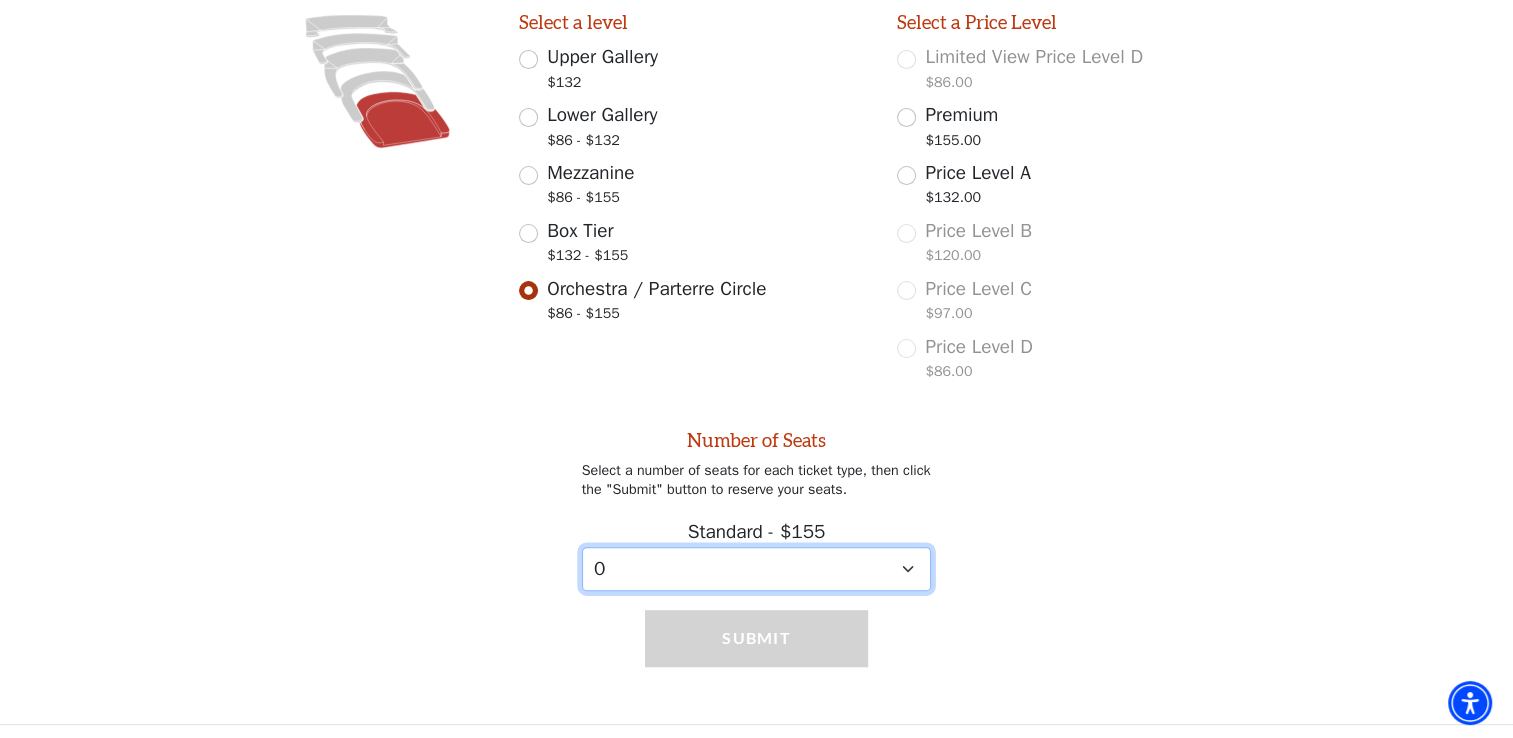 click on "0 1" at bounding box center [757, 569] 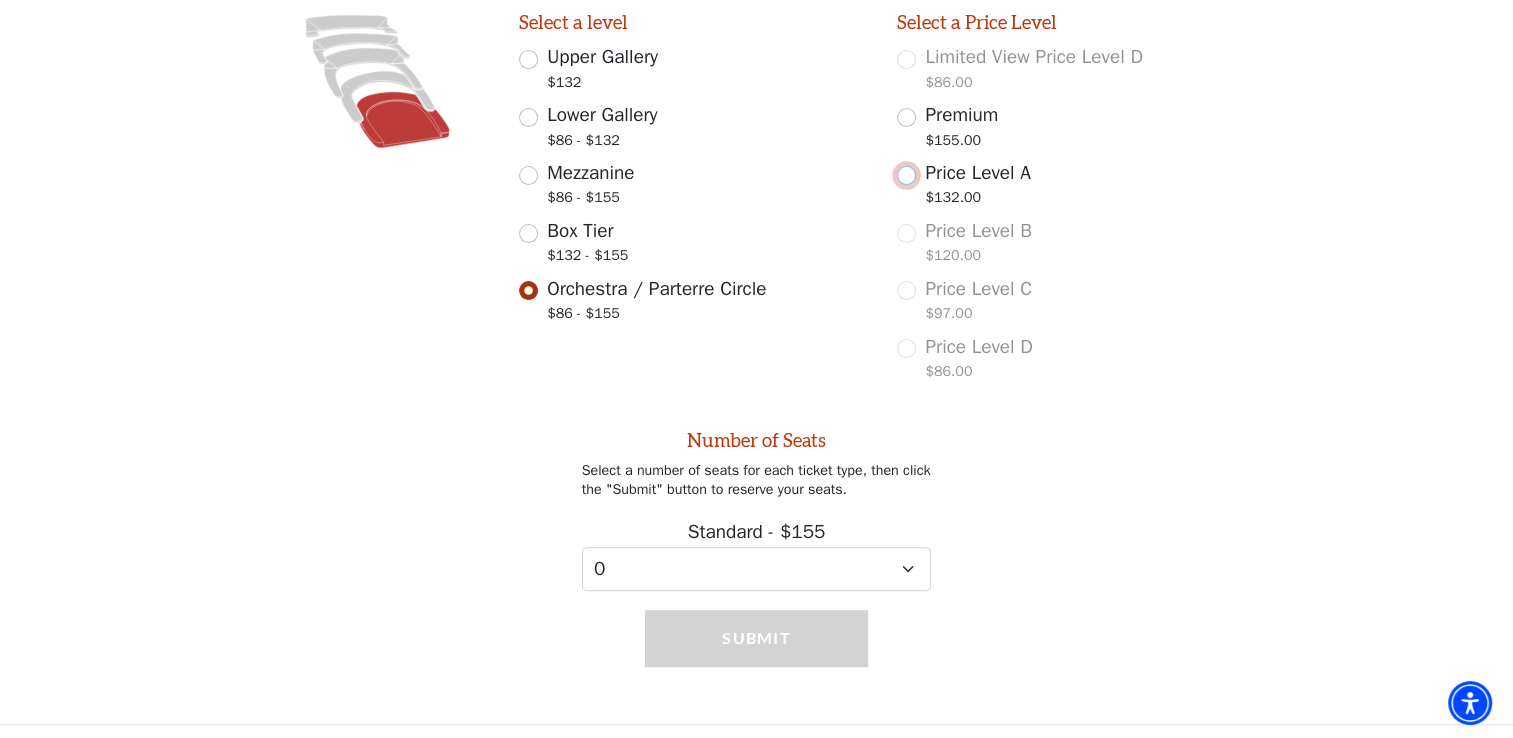 click on "Price Level A $132.00" at bounding box center (906, 175) 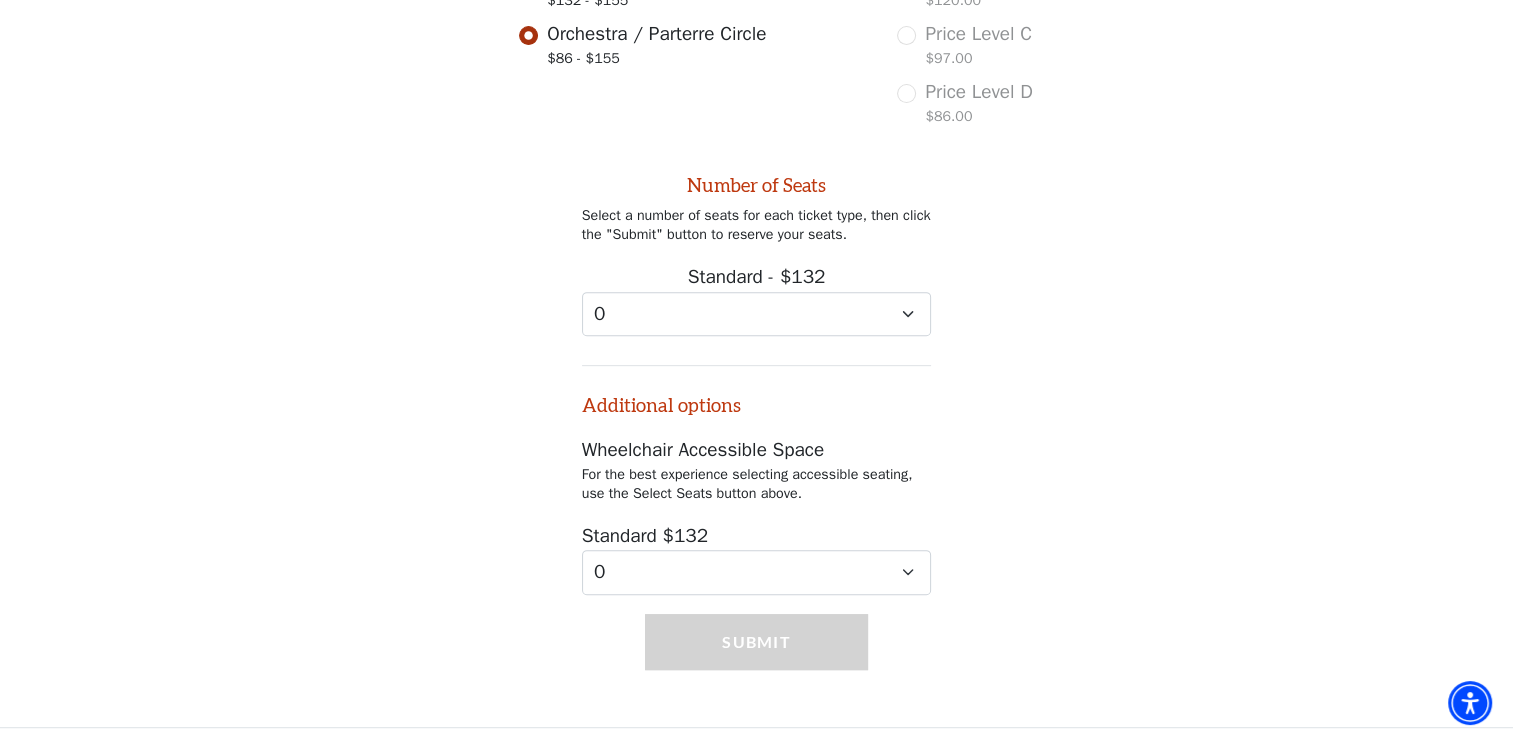 scroll, scrollTop: 826, scrollLeft: 0, axis: vertical 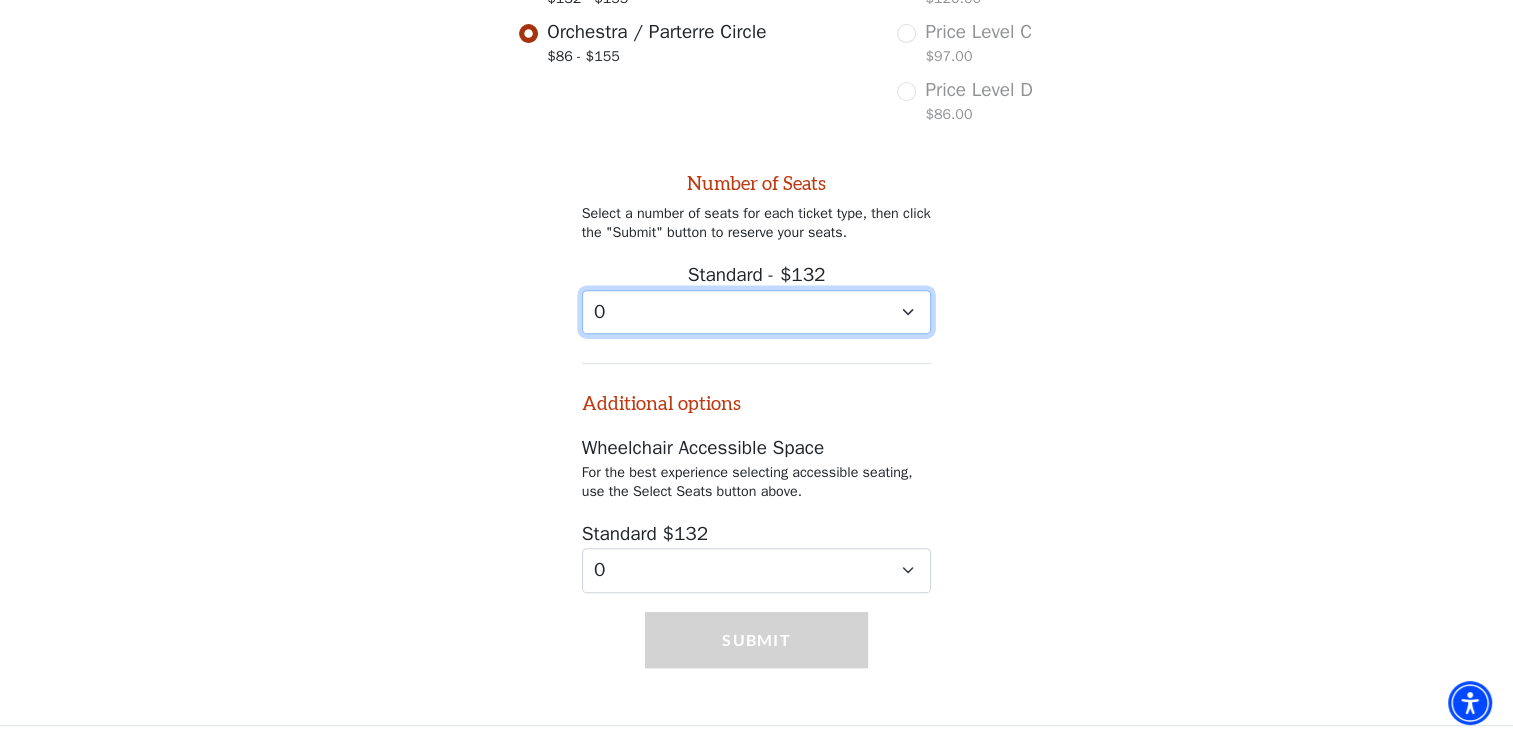 click on "0 1 2 3 4 5 6 7 8 9" at bounding box center [757, 312] 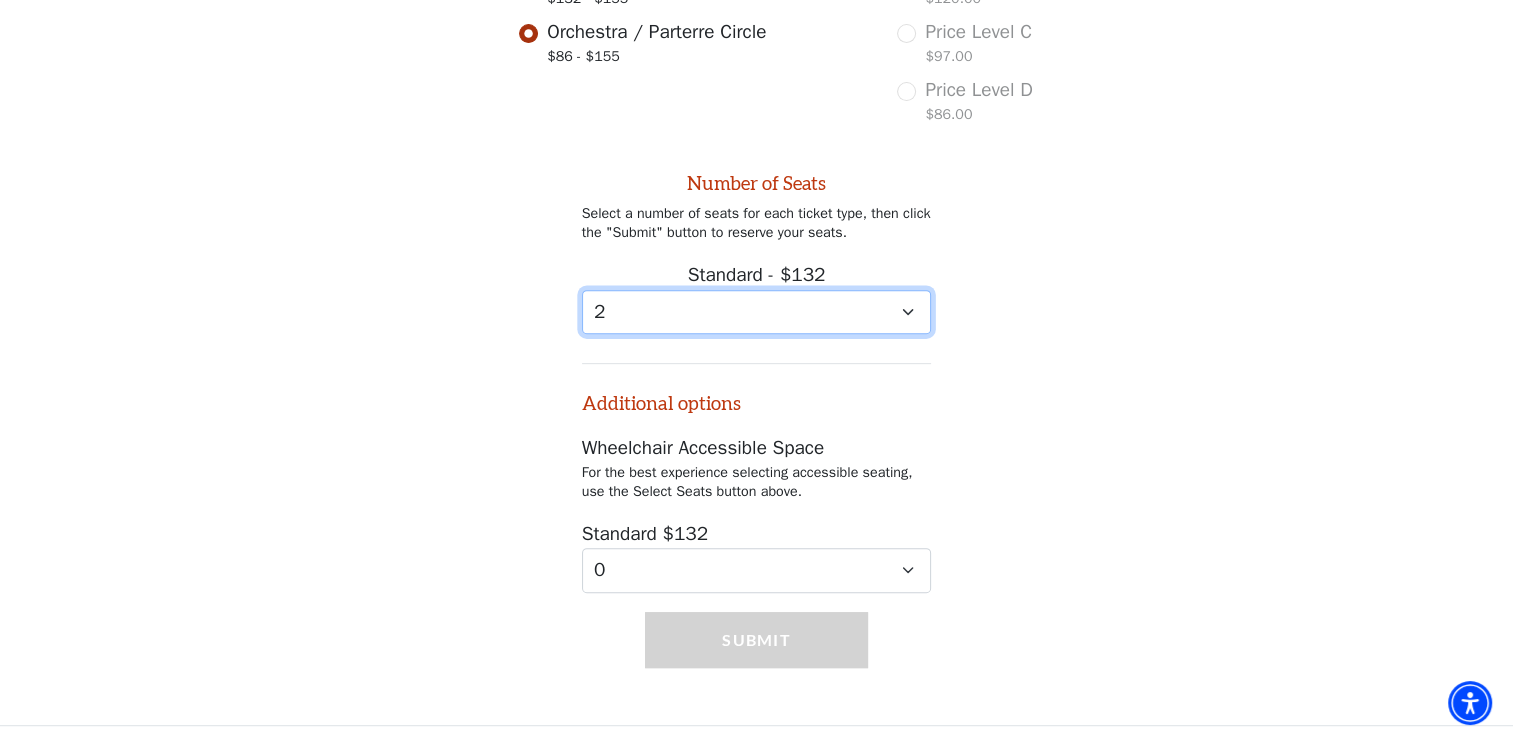 click on "0 1 2 3 4 5 6 7 8 9" at bounding box center [757, 312] 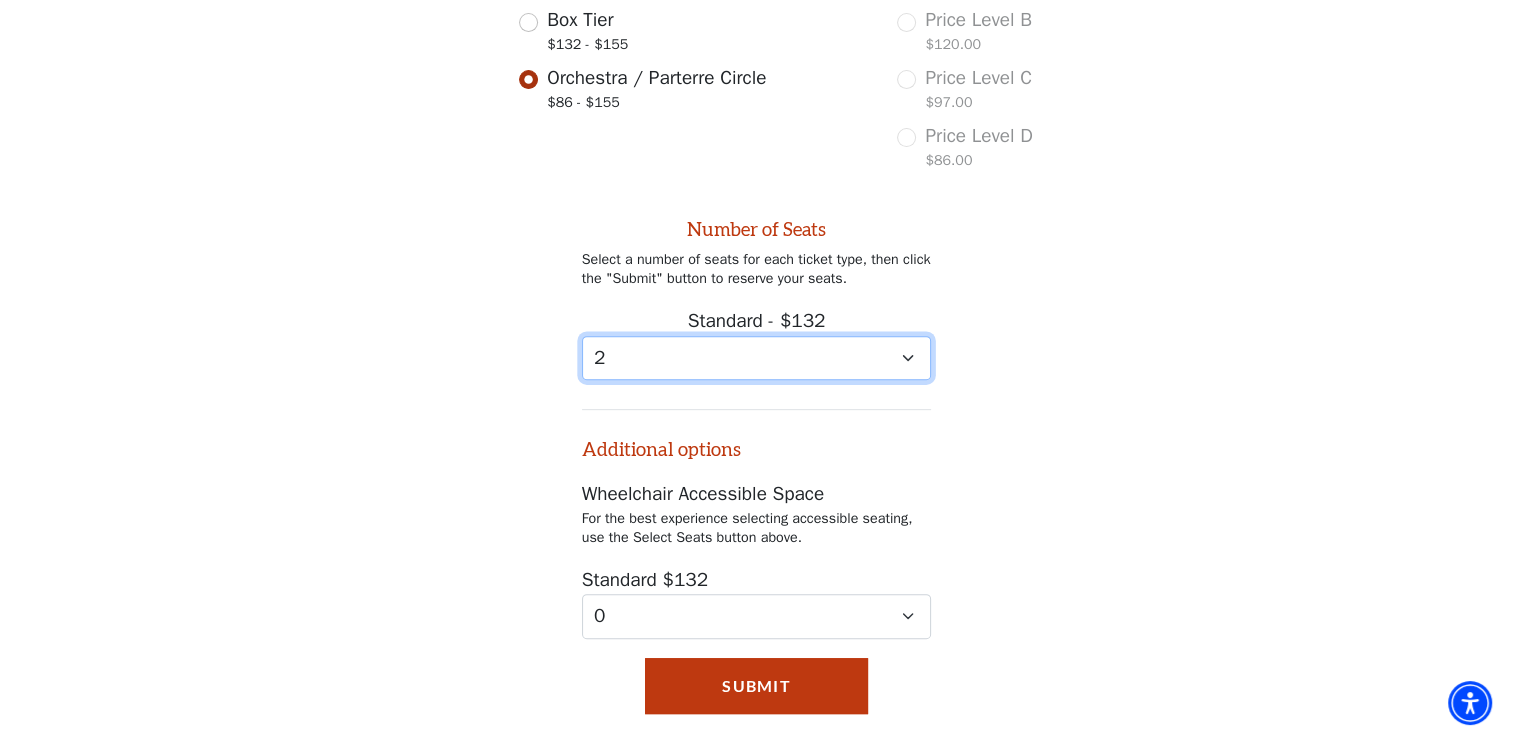 scroll, scrollTop: 826, scrollLeft: 0, axis: vertical 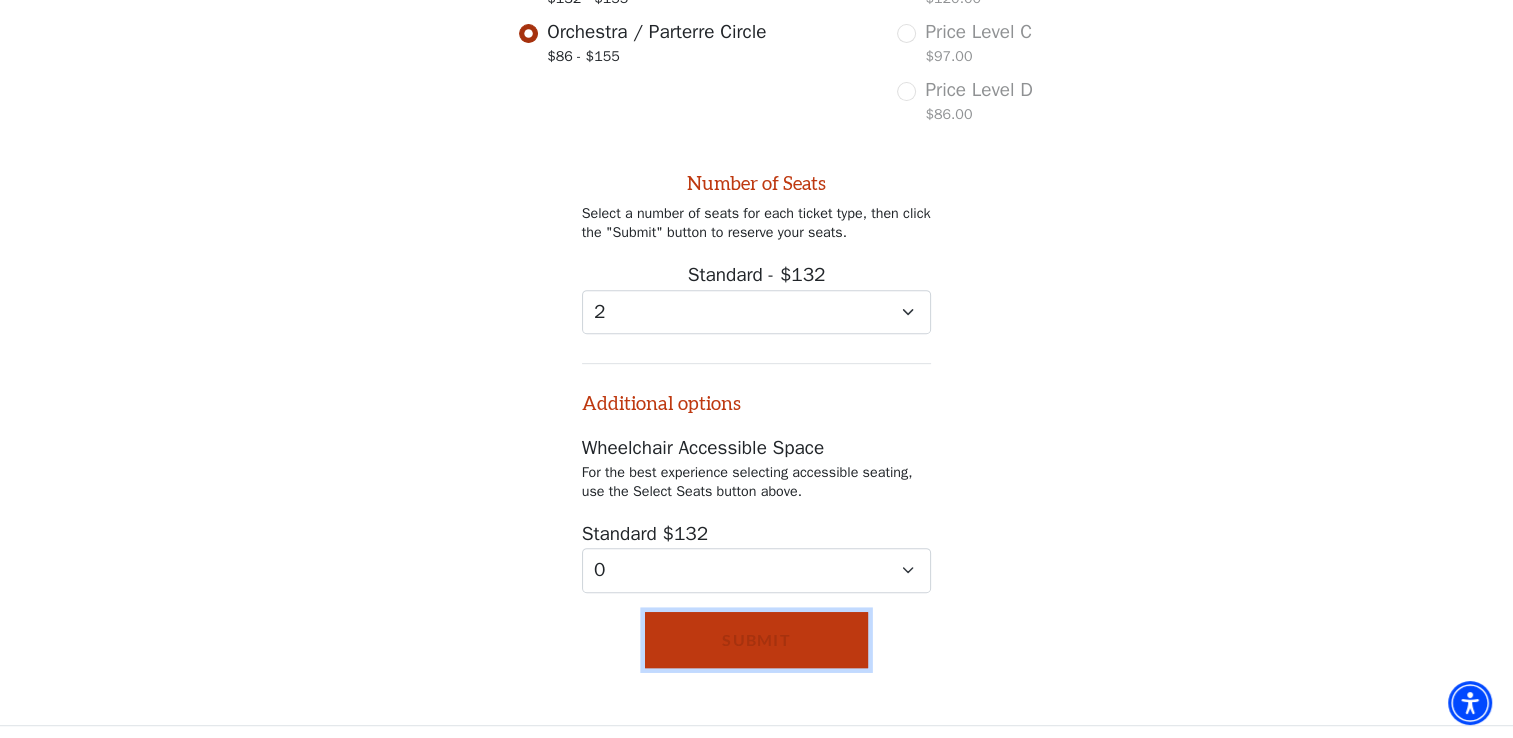 drag, startPoint x: 776, startPoint y: 638, endPoint x: 791, endPoint y: 639, distance: 15.033297 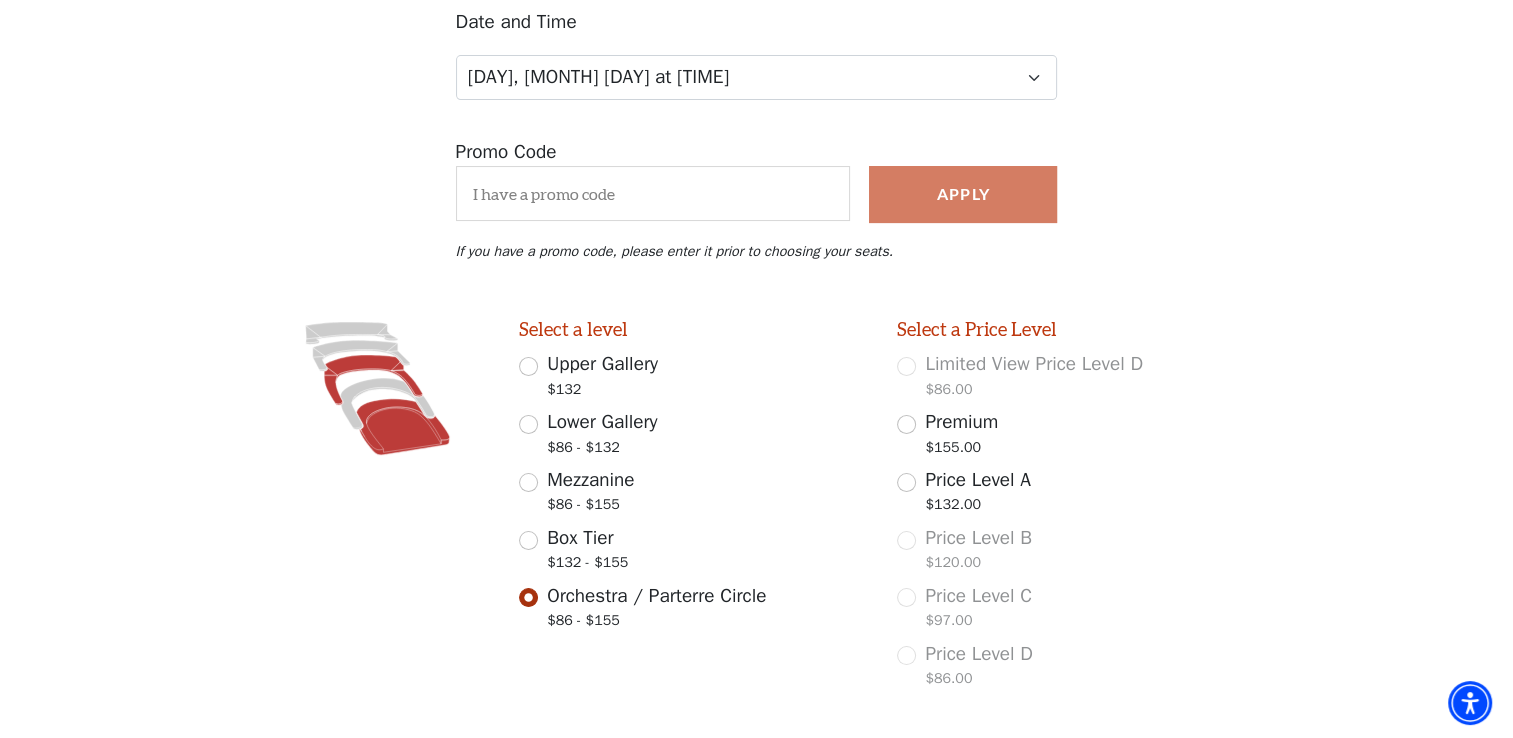 scroll, scrollTop: 226, scrollLeft: 0, axis: vertical 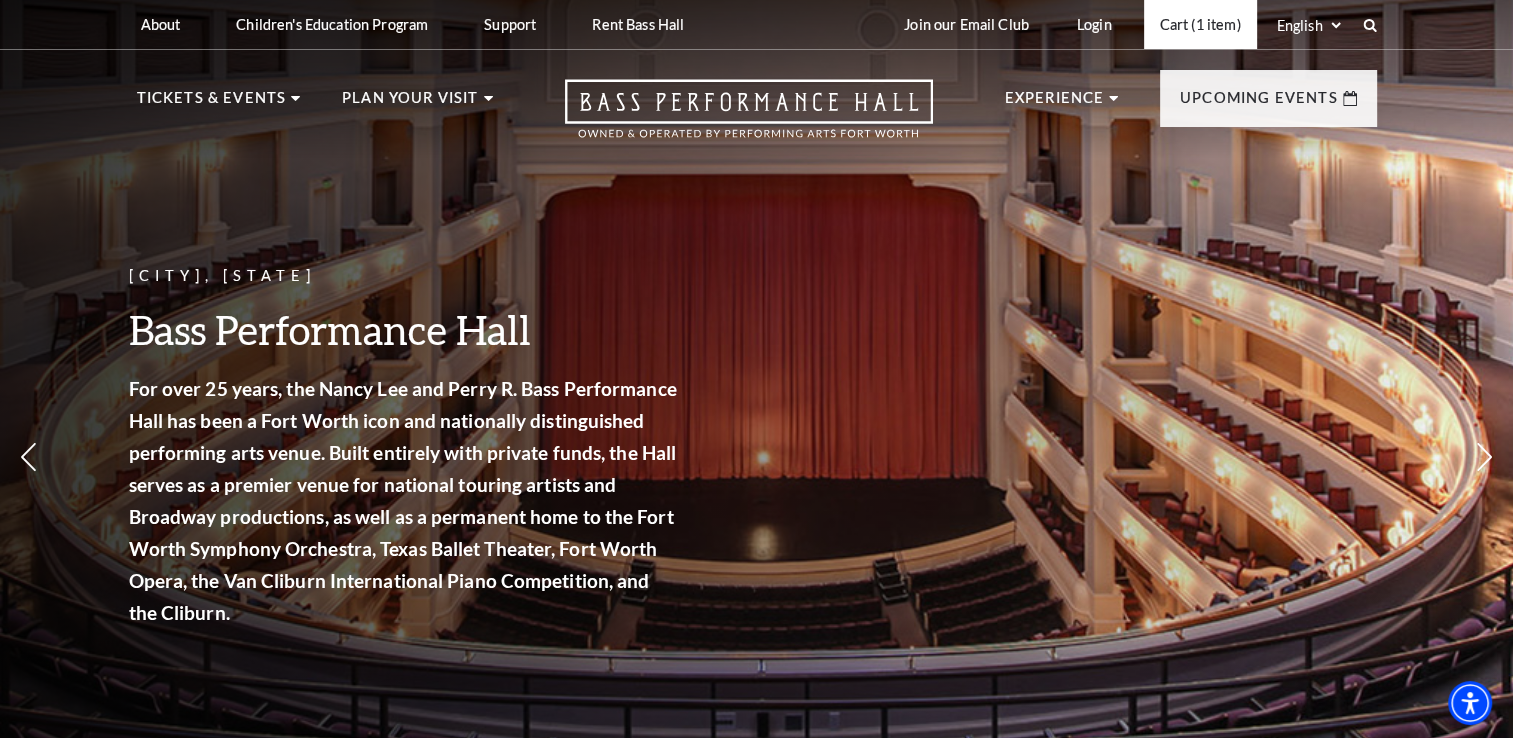 click on "Cart (1 item)" at bounding box center [1200, 24] 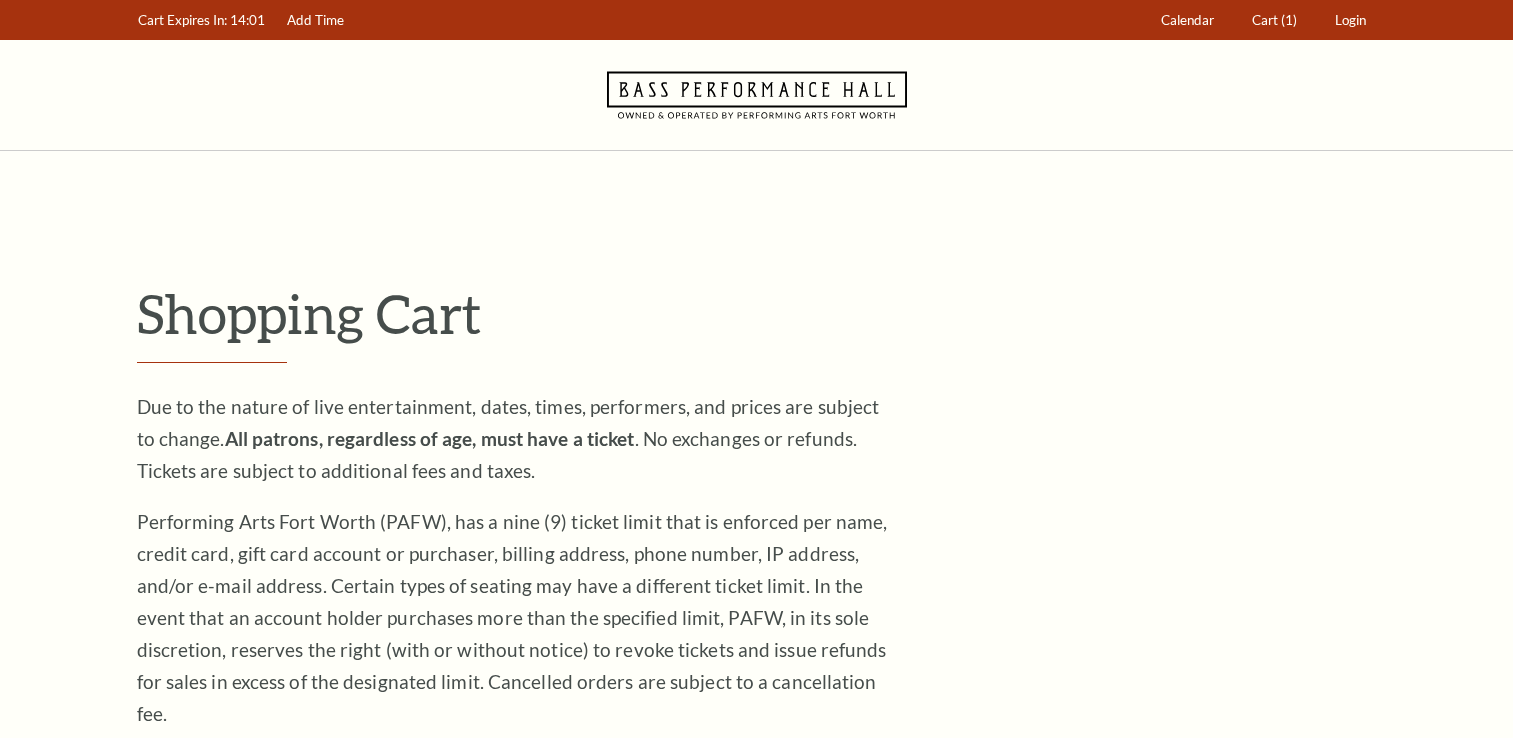 scroll, scrollTop: 0, scrollLeft: 0, axis: both 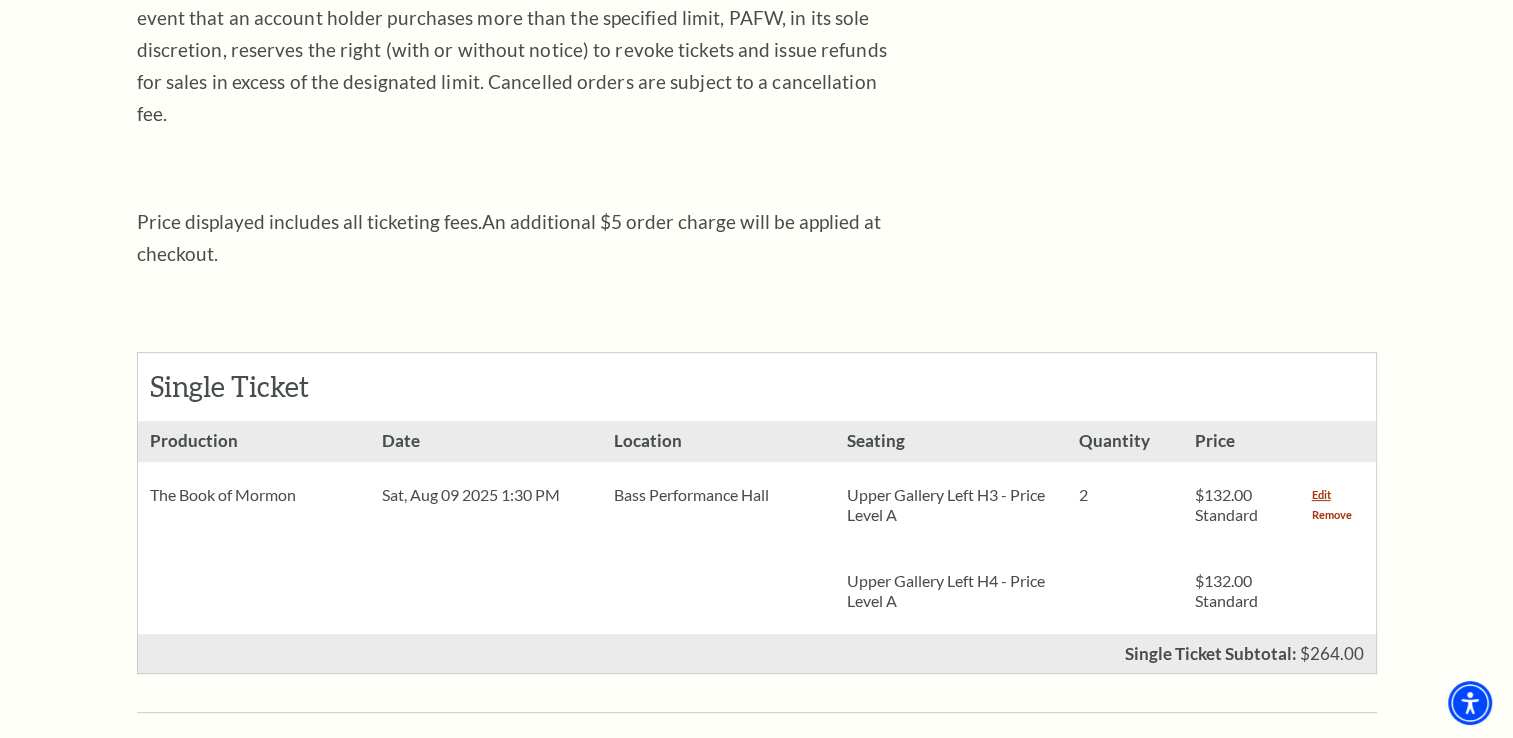 click on "Remove" at bounding box center [1332, 515] 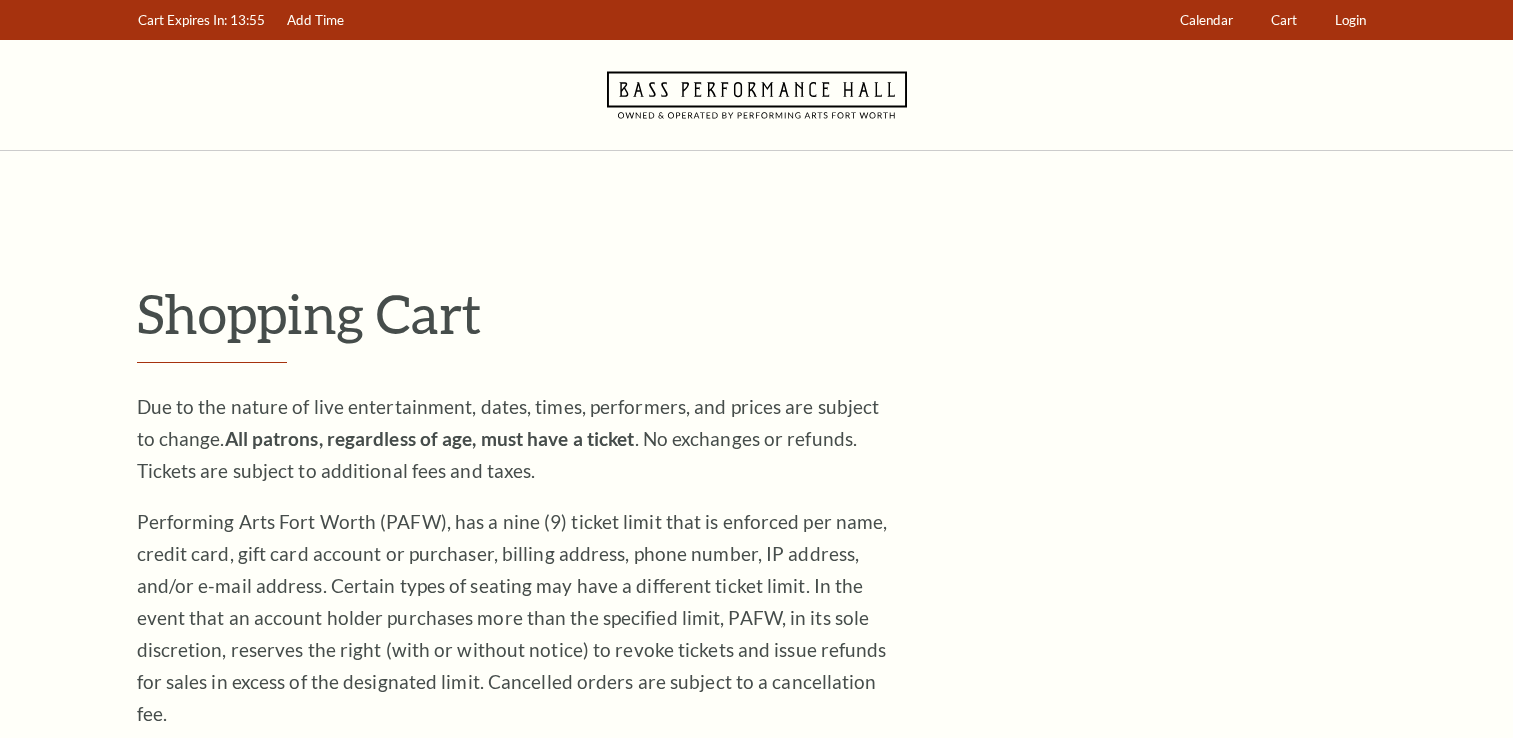 scroll, scrollTop: 0, scrollLeft: 0, axis: both 